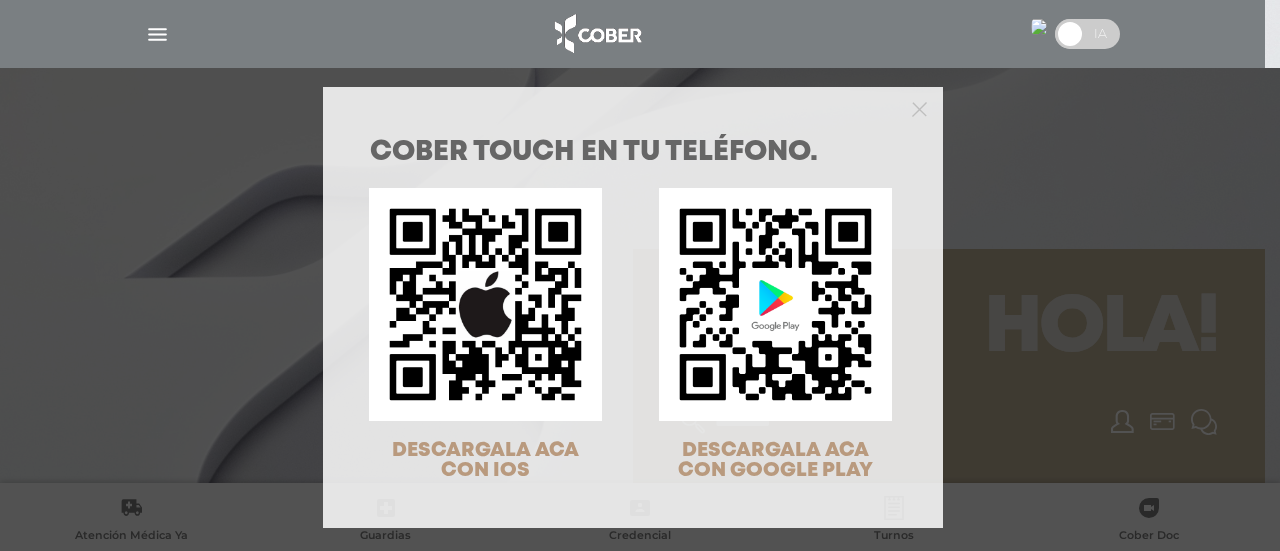 scroll, scrollTop: 0, scrollLeft: 0, axis: both 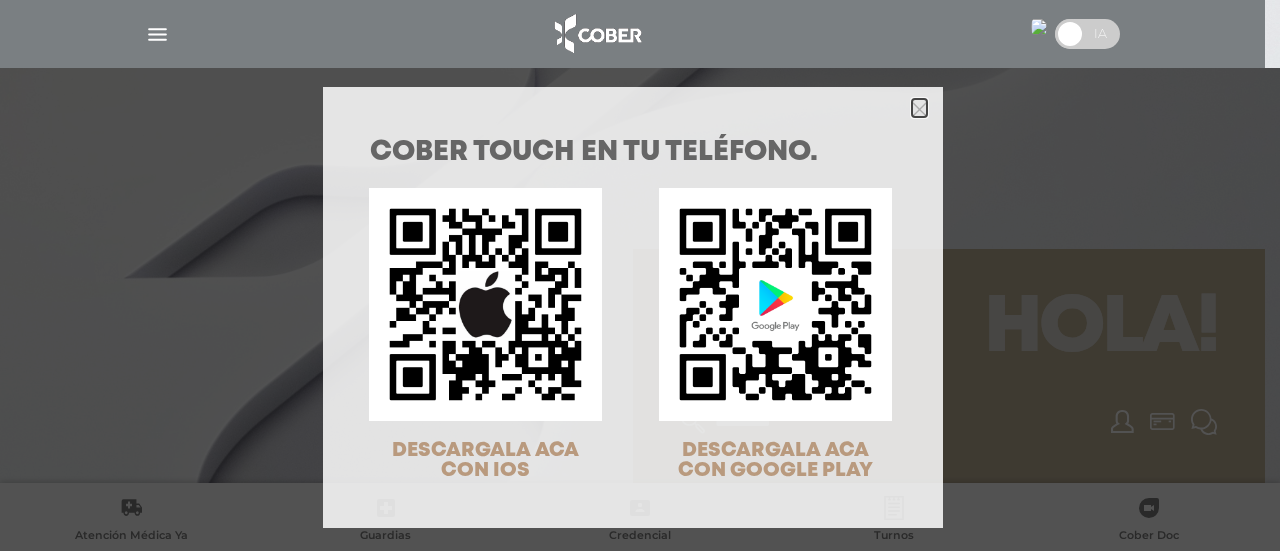 click 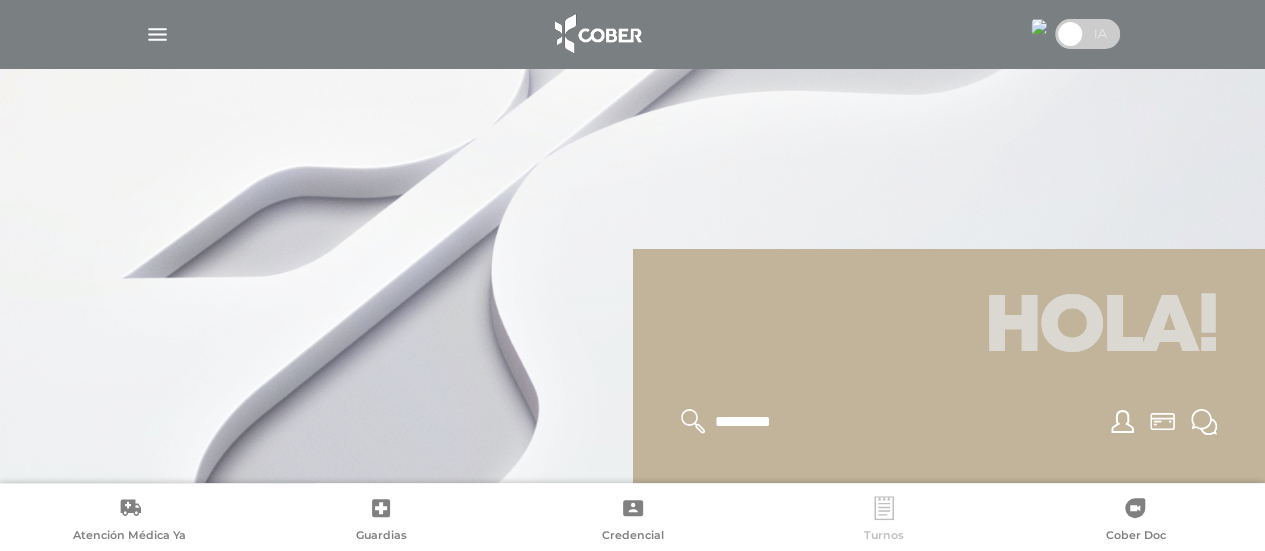click 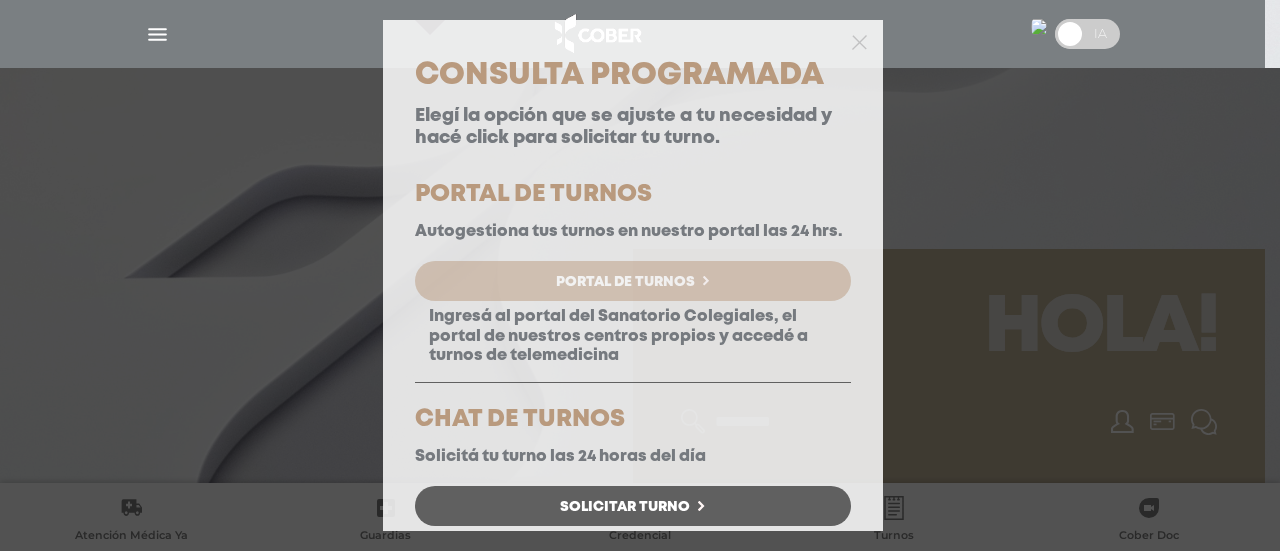 click on "Portal de Turnos" at bounding box center [625, 282] 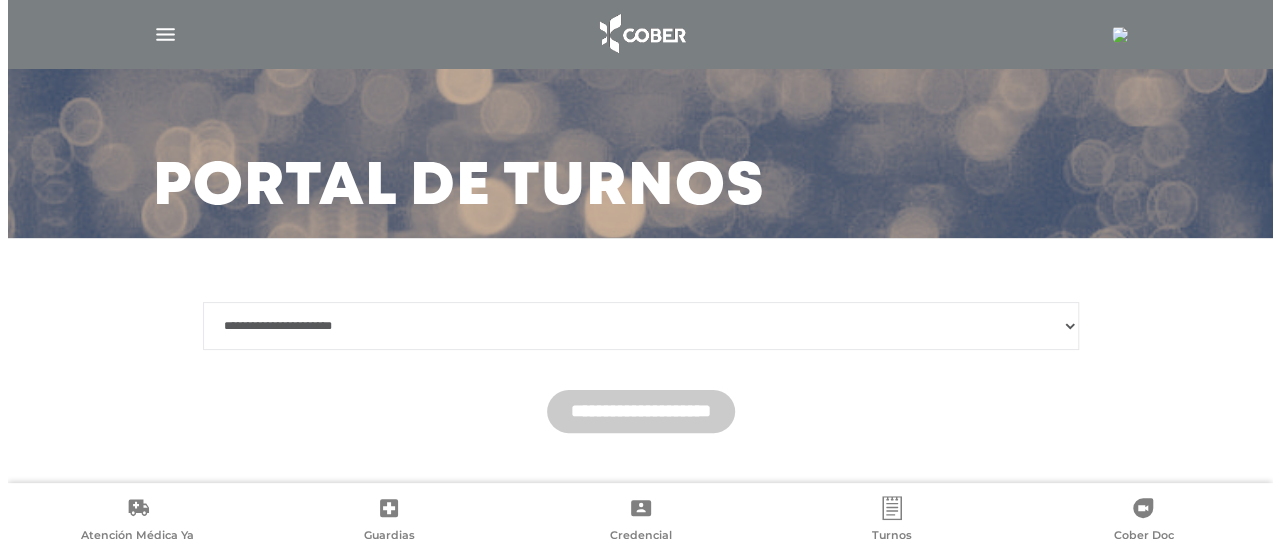 scroll, scrollTop: 108, scrollLeft: 0, axis: vertical 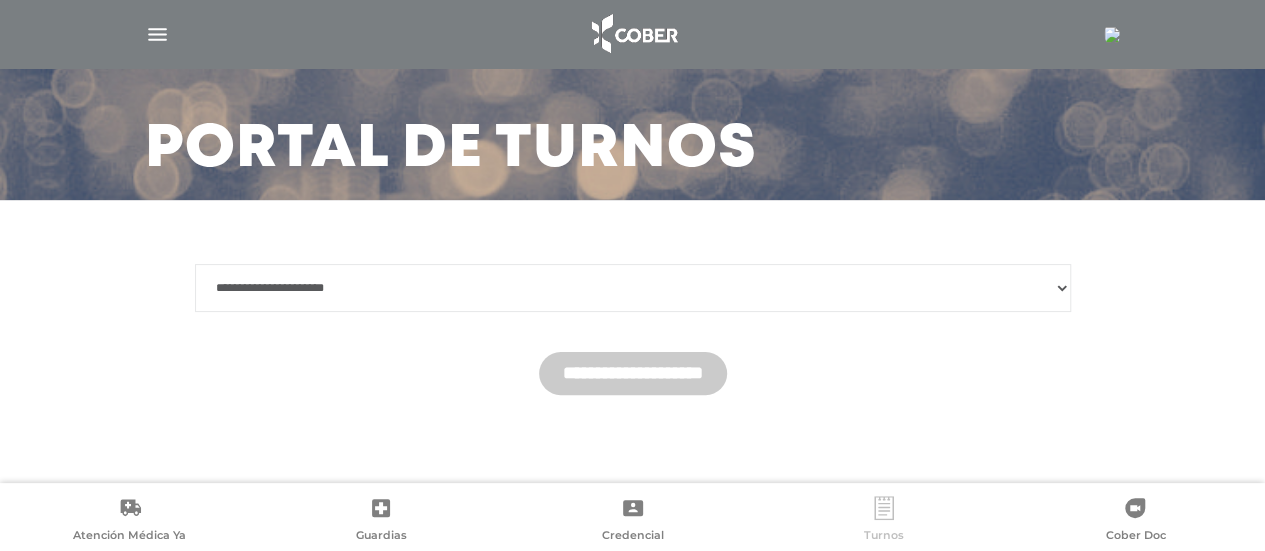 click 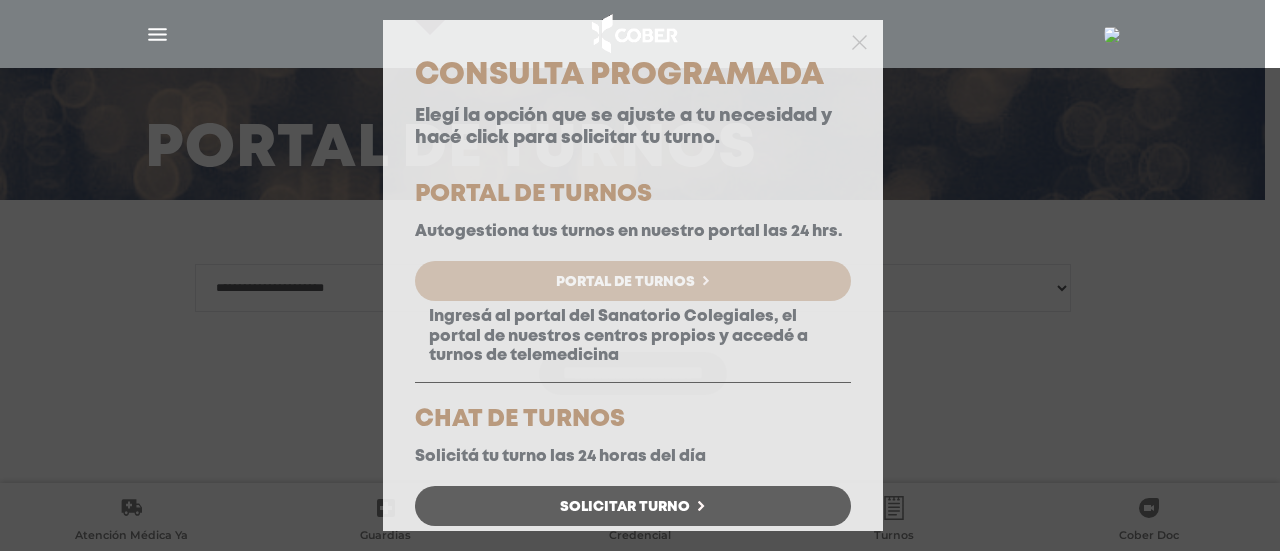 click on "Portal de Turnos" at bounding box center (633, 281) 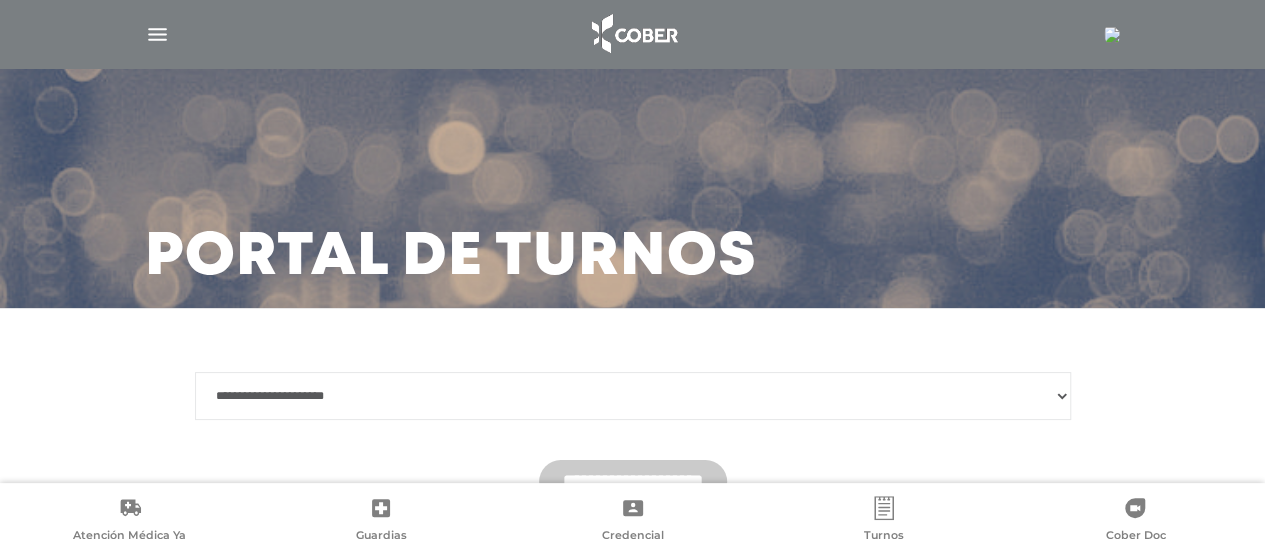scroll, scrollTop: 0, scrollLeft: 0, axis: both 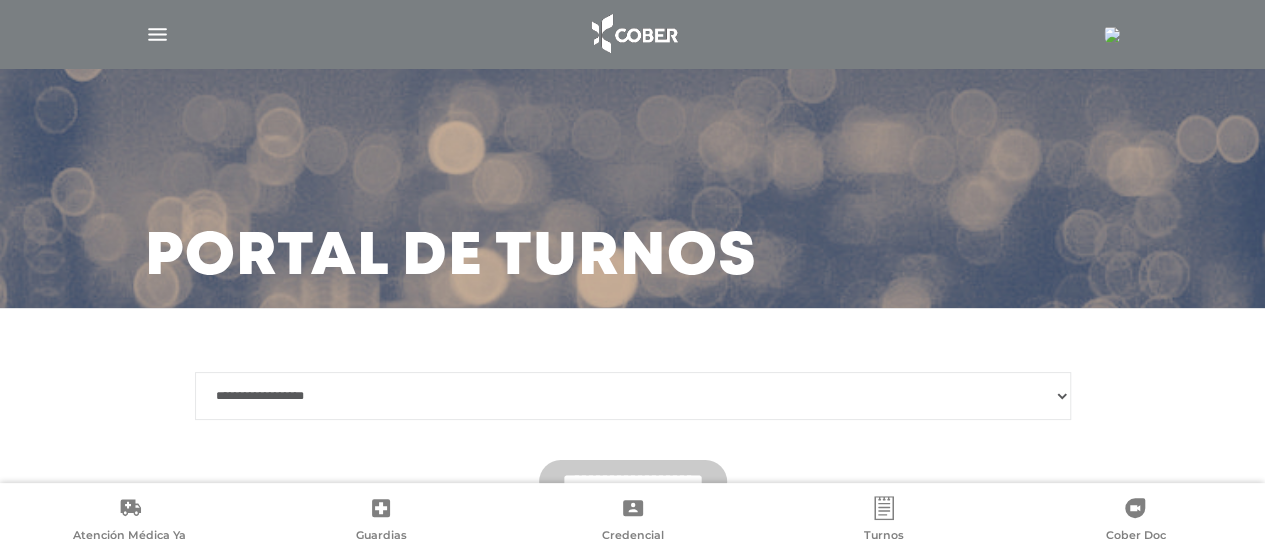 click on "**********" at bounding box center [633, 396] 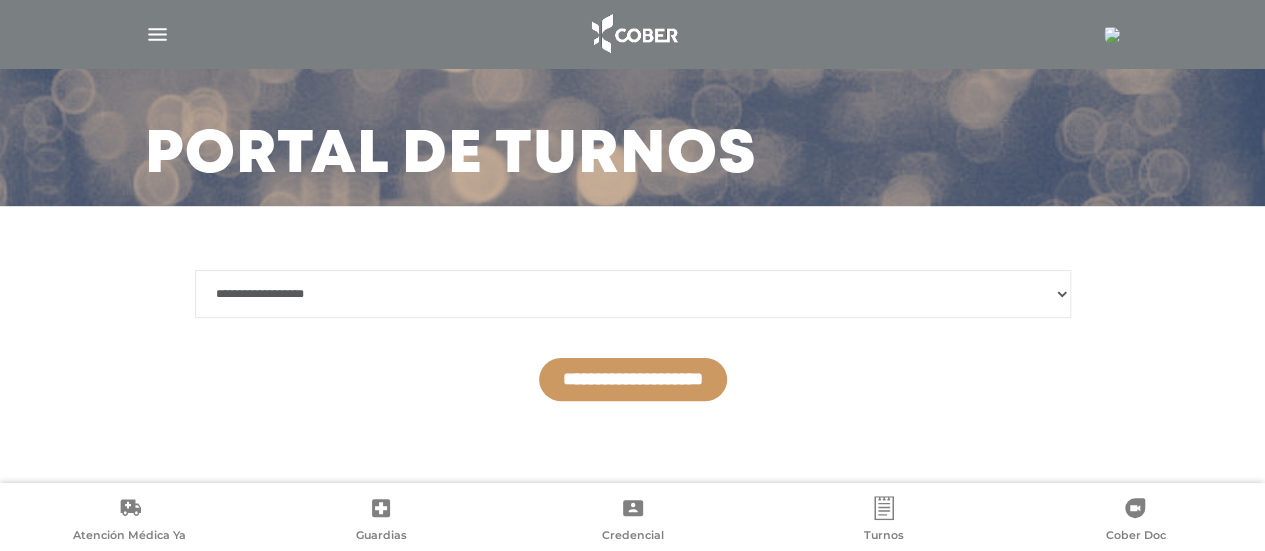 scroll, scrollTop: 108, scrollLeft: 0, axis: vertical 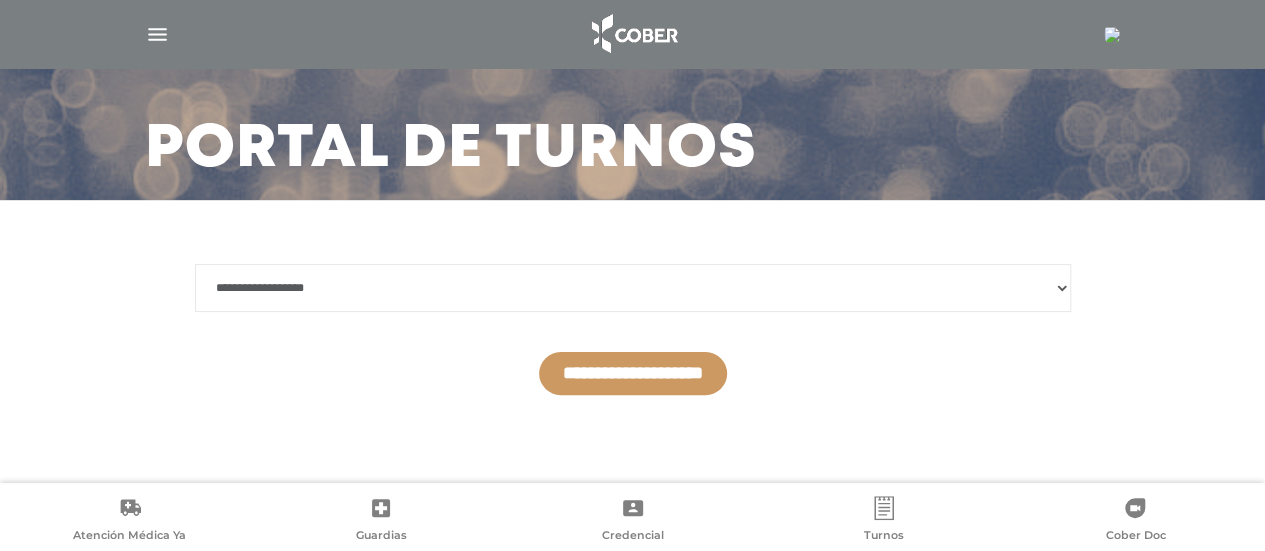 click on "**********" at bounding box center [633, 373] 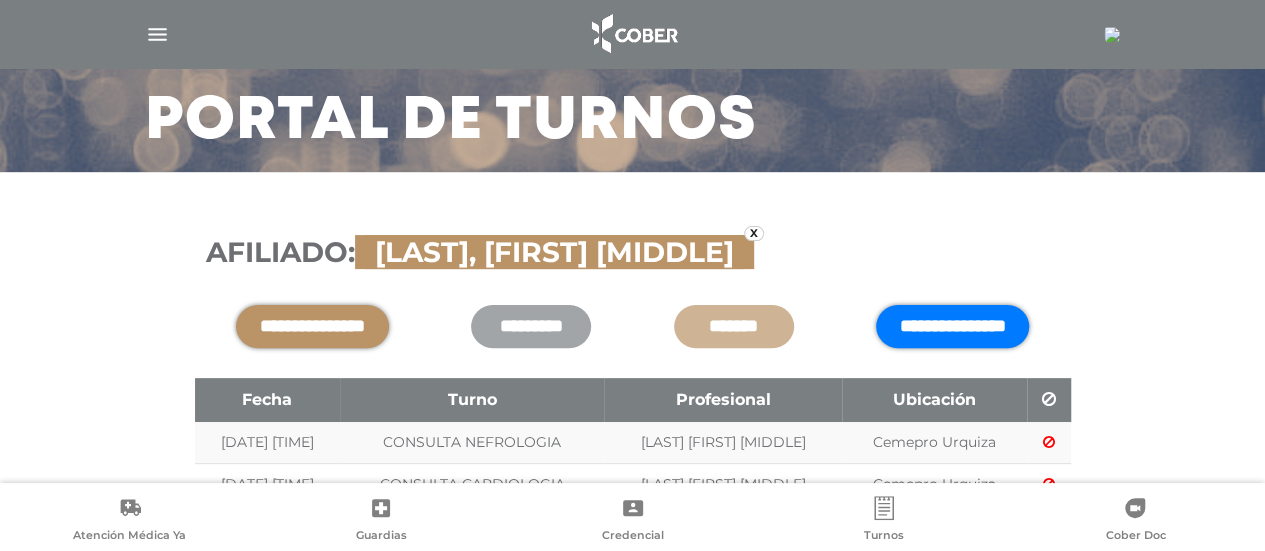 scroll, scrollTop: 208, scrollLeft: 0, axis: vertical 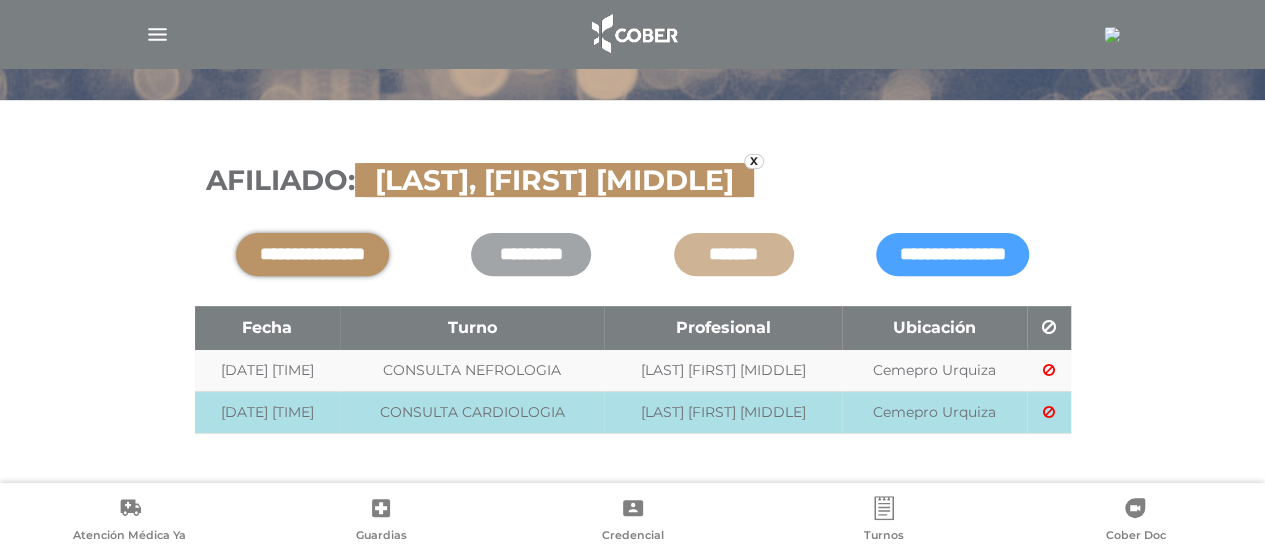 click at bounding box center [1049, 412] 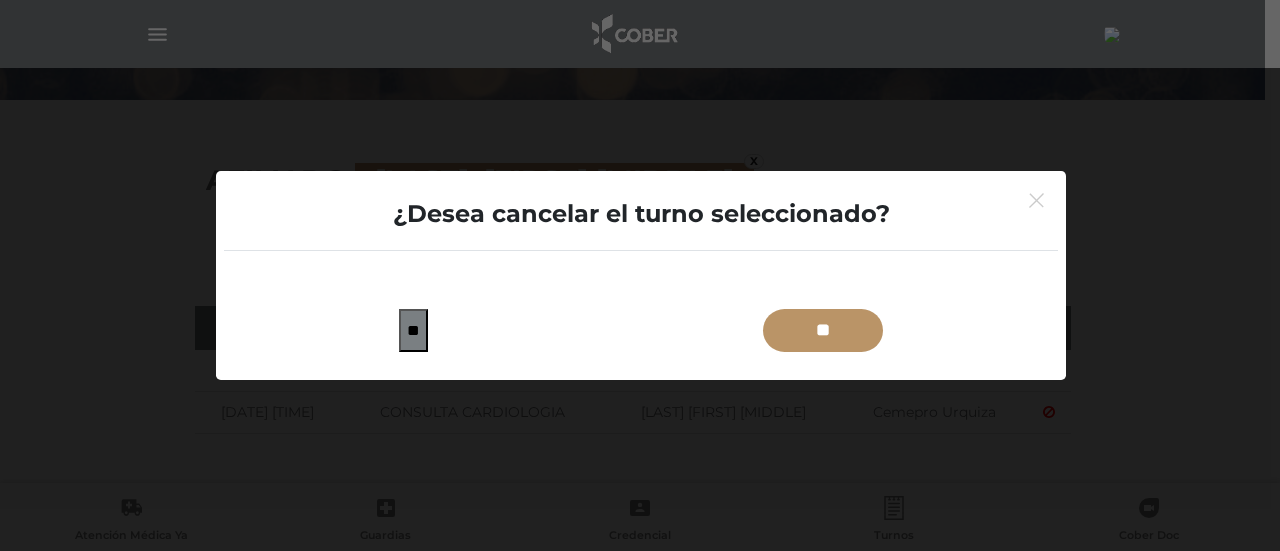 click on "**" at bounding box center (823, 330) 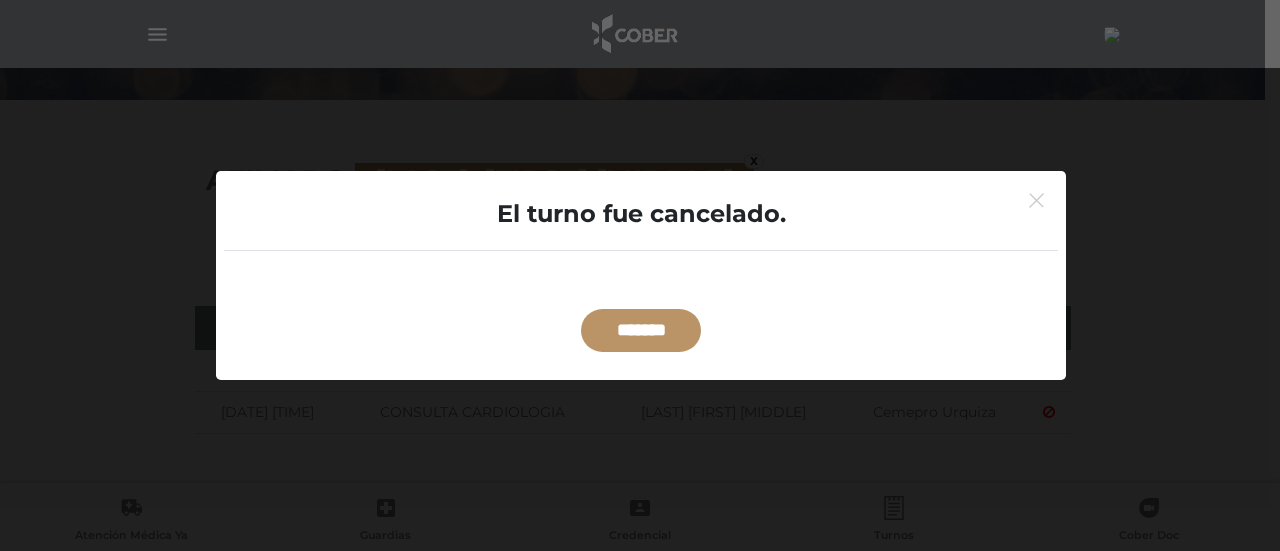 click on "*******" at bounding box center [641, 330] 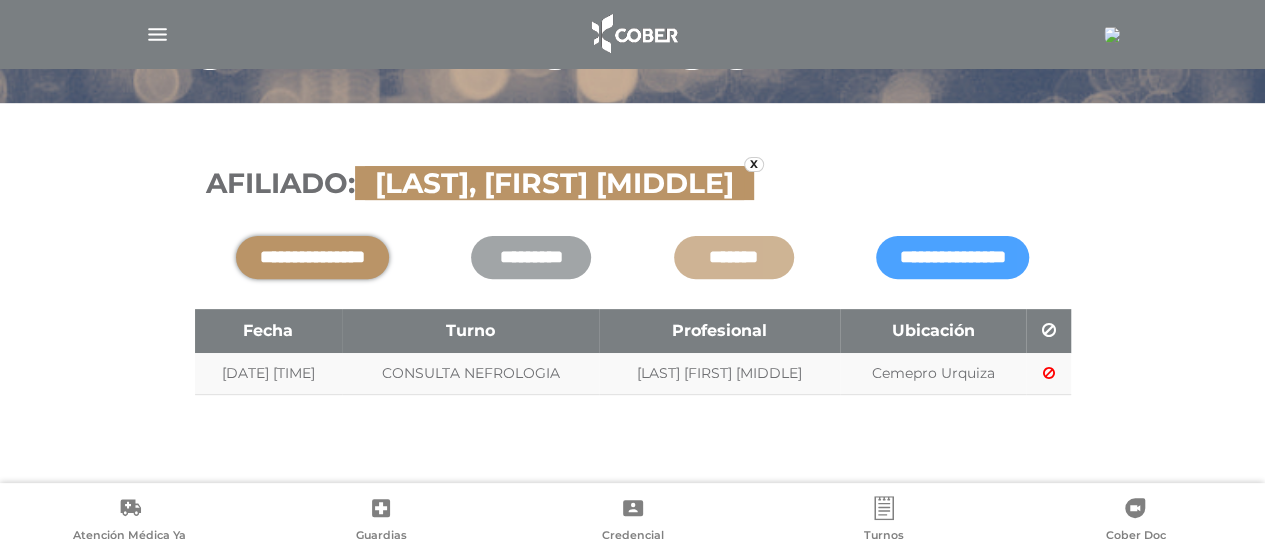 scroll, scrollTop: 204, scrollLeft: 0, axis: vertical 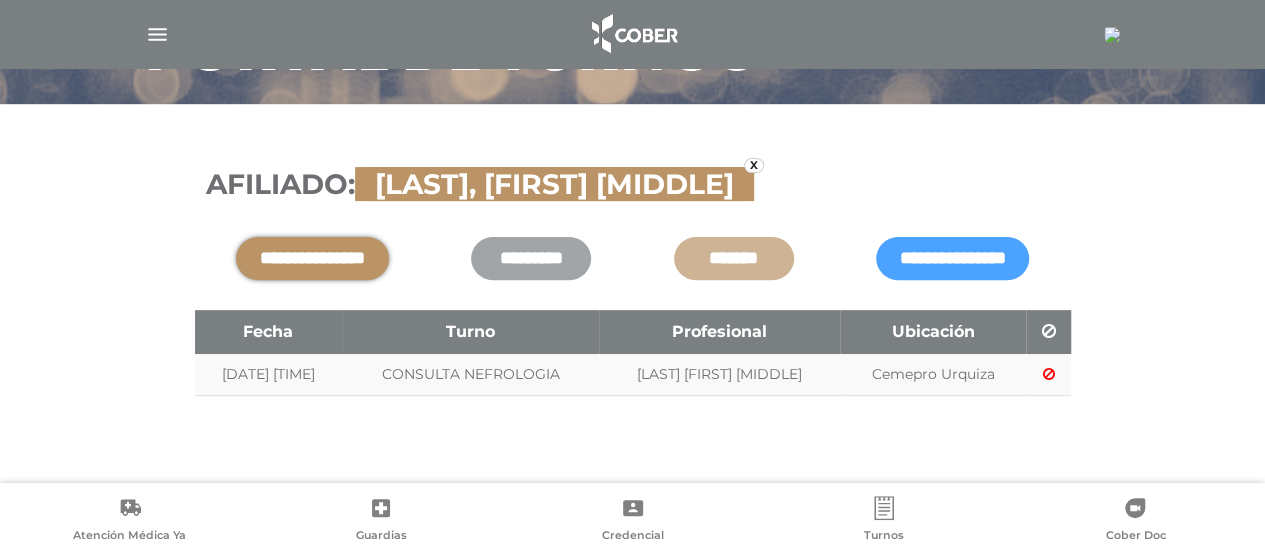 click on "**********" at bounding box center (633, 246) 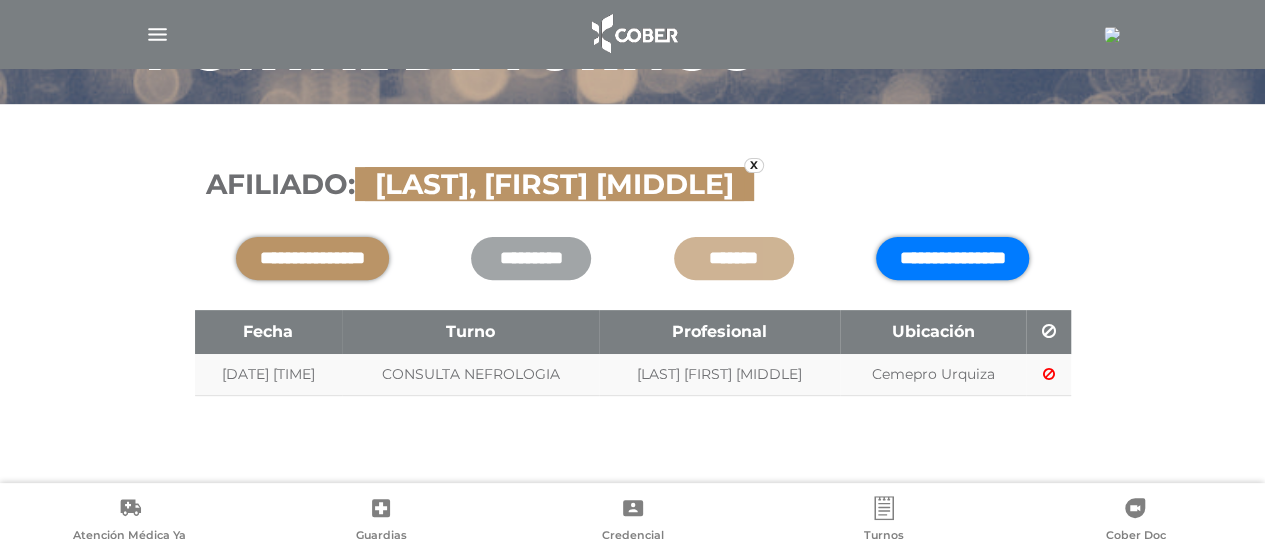 click on "**********" at bounding box center [952, 258] 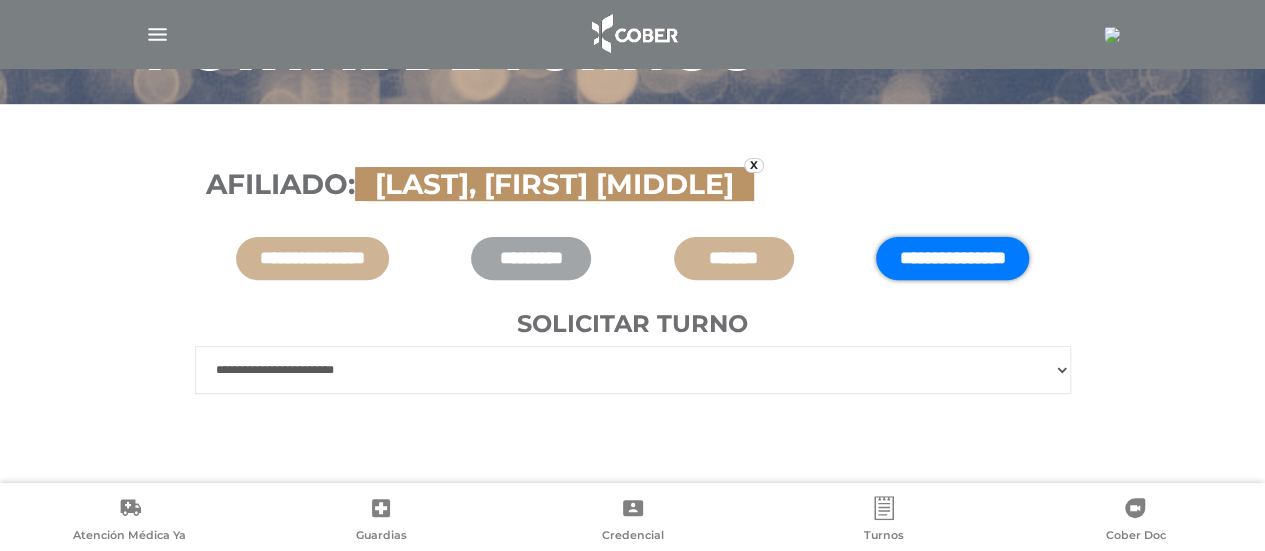 click on "**********" at bounding box center [633, 370] 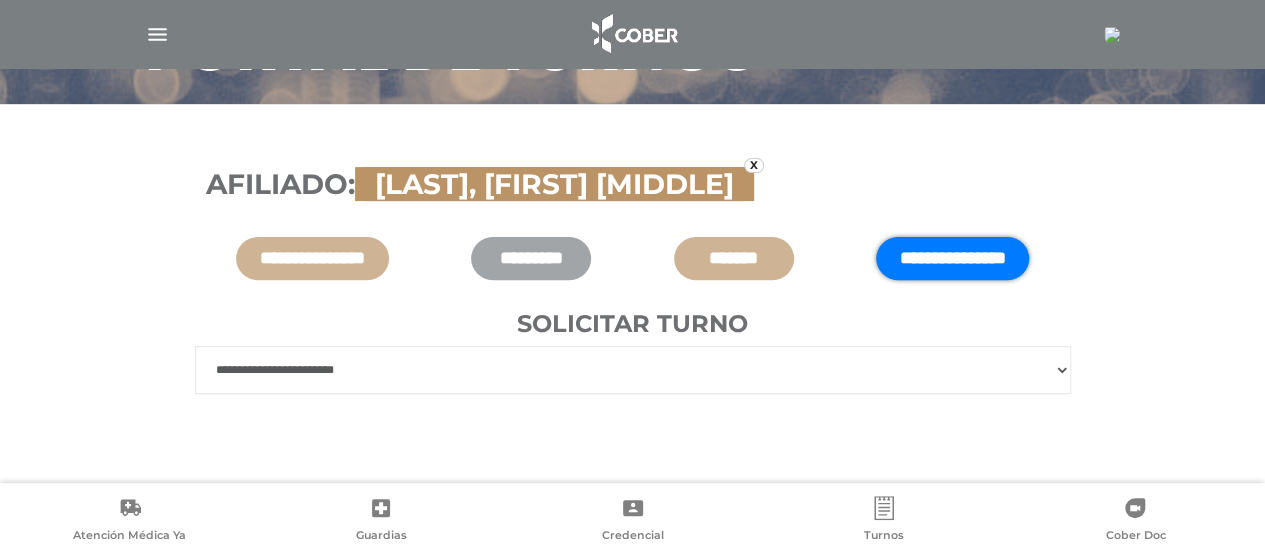 select on "***" 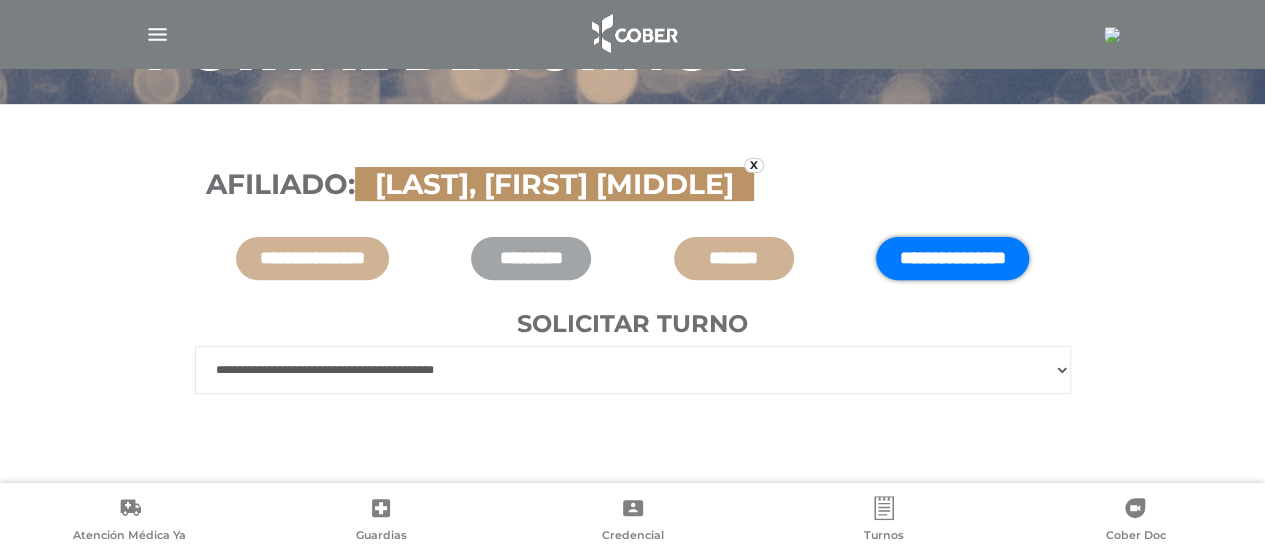 click on "**********" at bounding box center [633, 370] 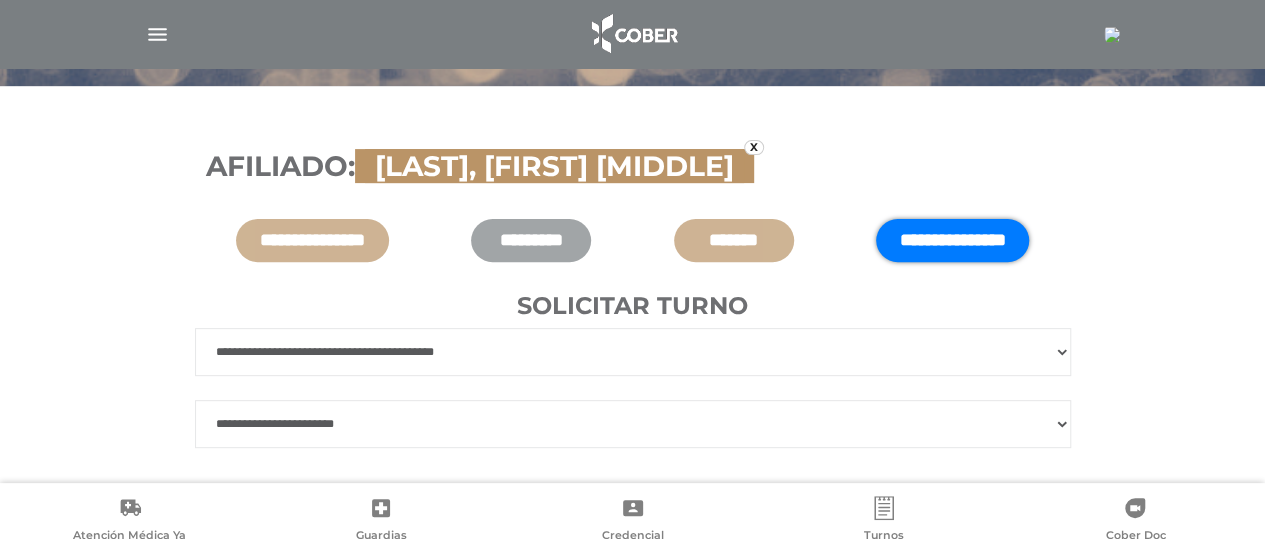 scroll, scrollTop: 275, scrollLeft: 0, axis: vertical 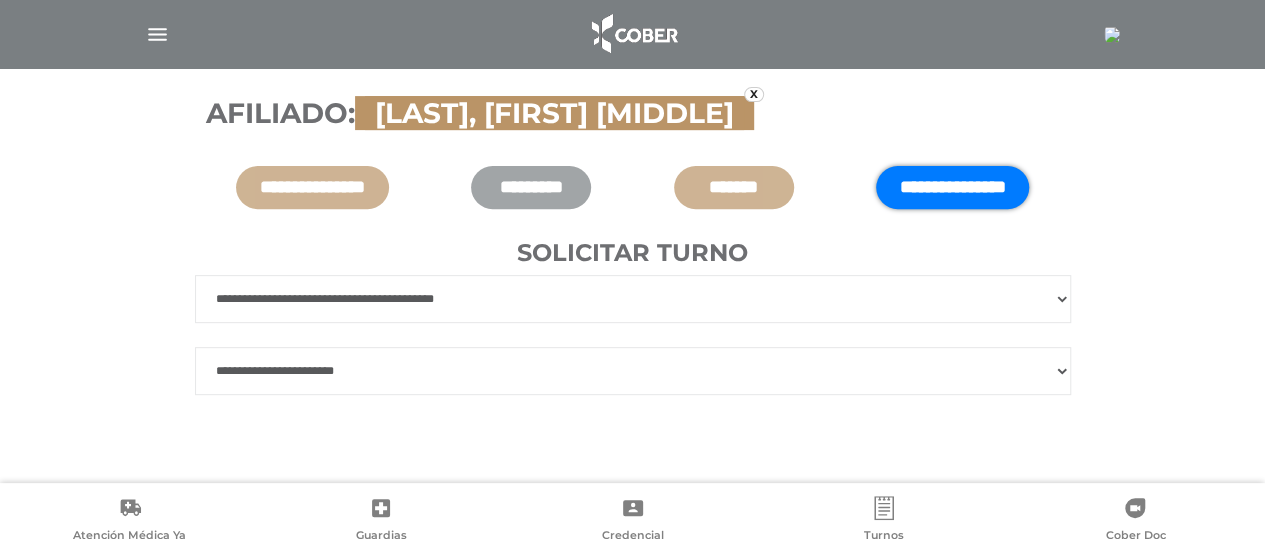 click on "**********" at bounding box center (633, 371) 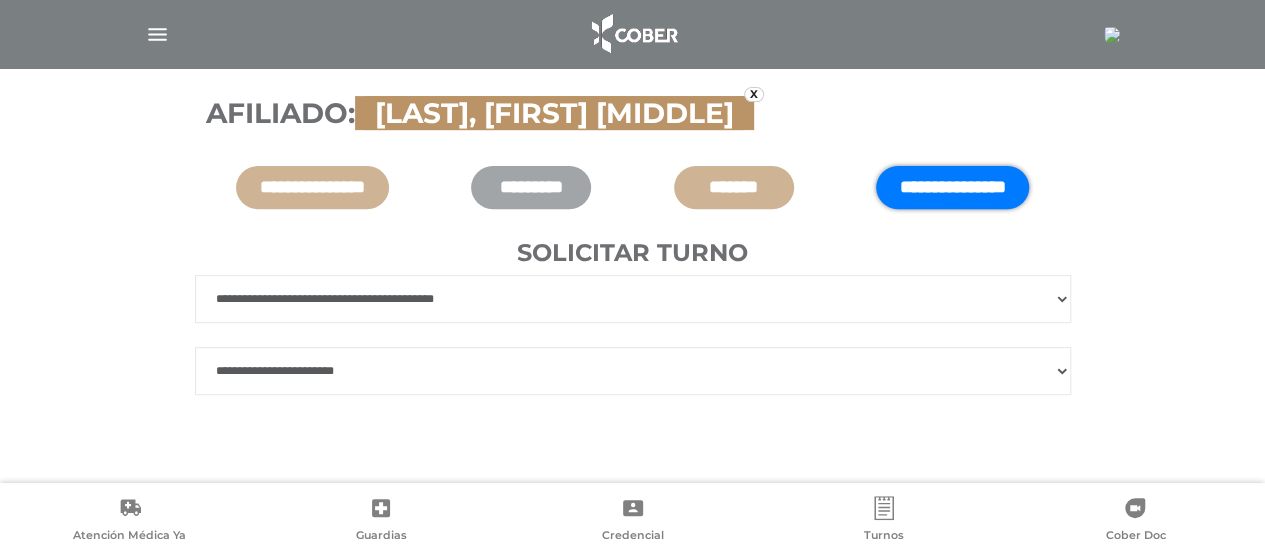select on "****" 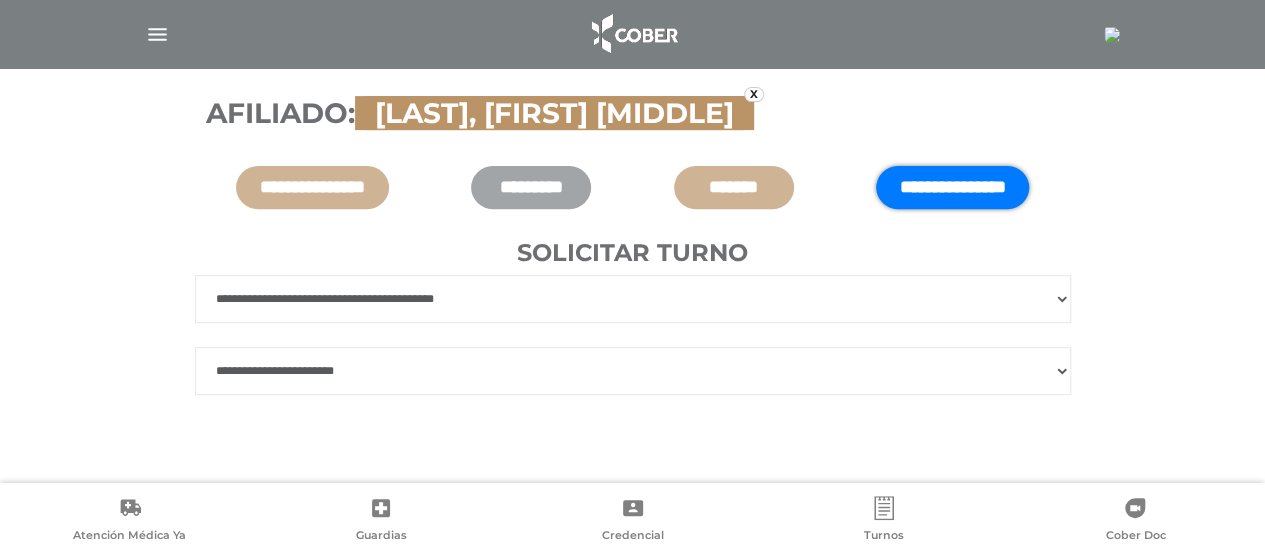 click on "**********" at bounding box center (633, 371) 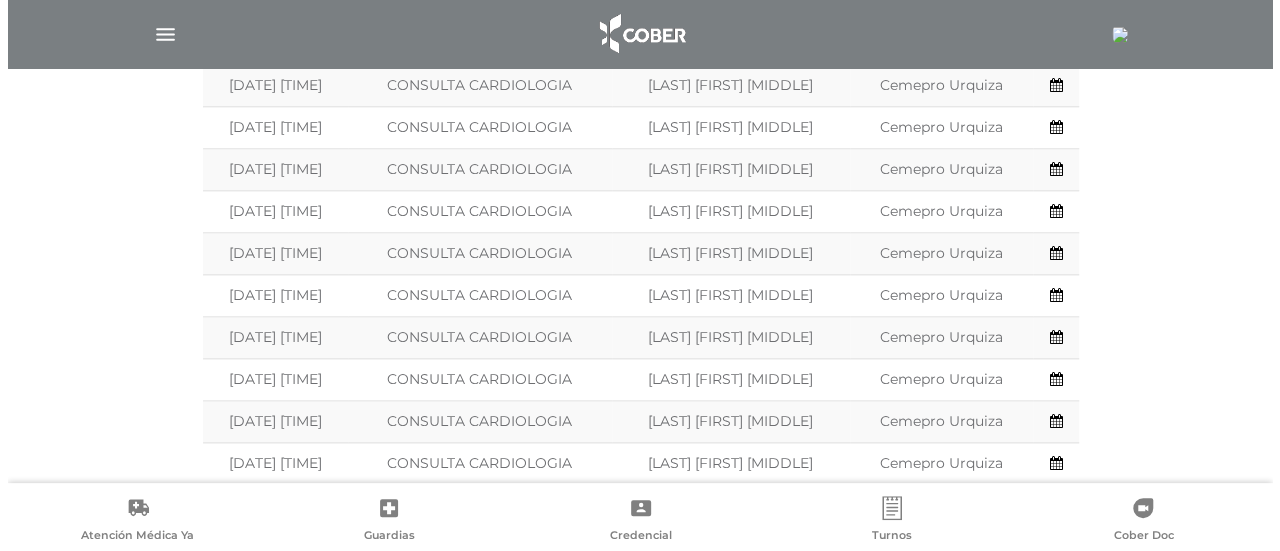 scroll, scrollTop: 1075, scrollLeft: 0, axis: vertical 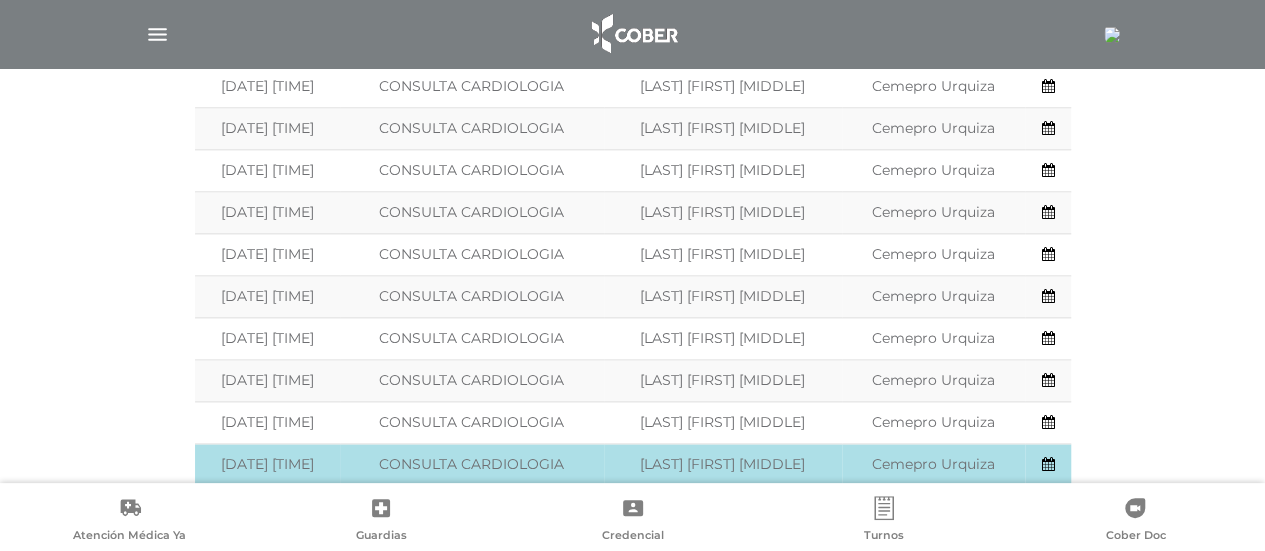 click at bounding box center [1047, 464] 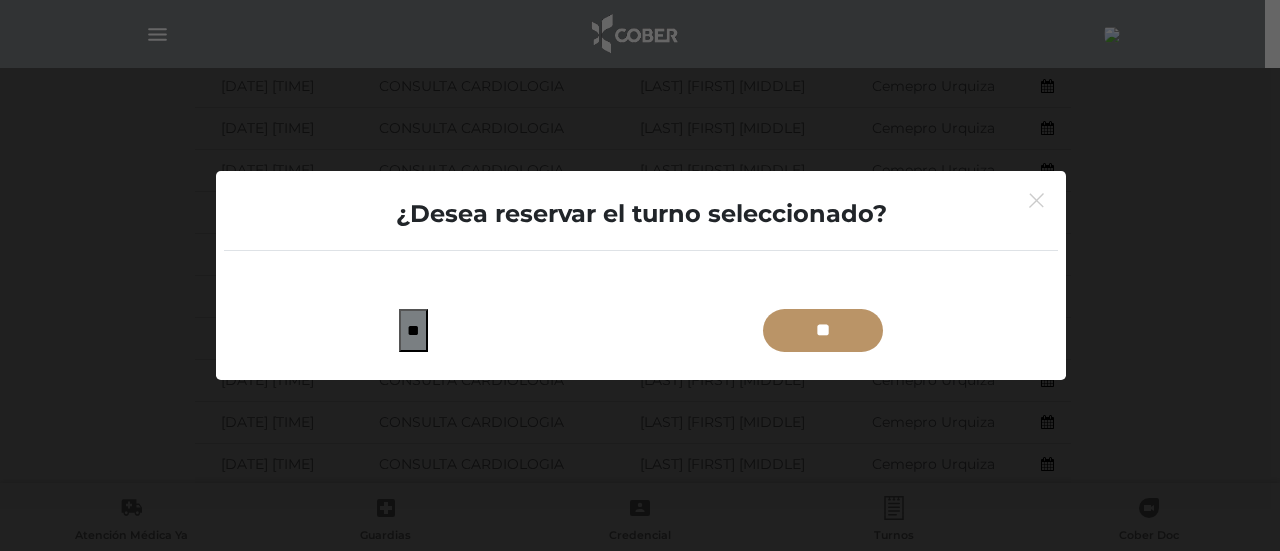 click on "**" at bounding box center [823, 330] 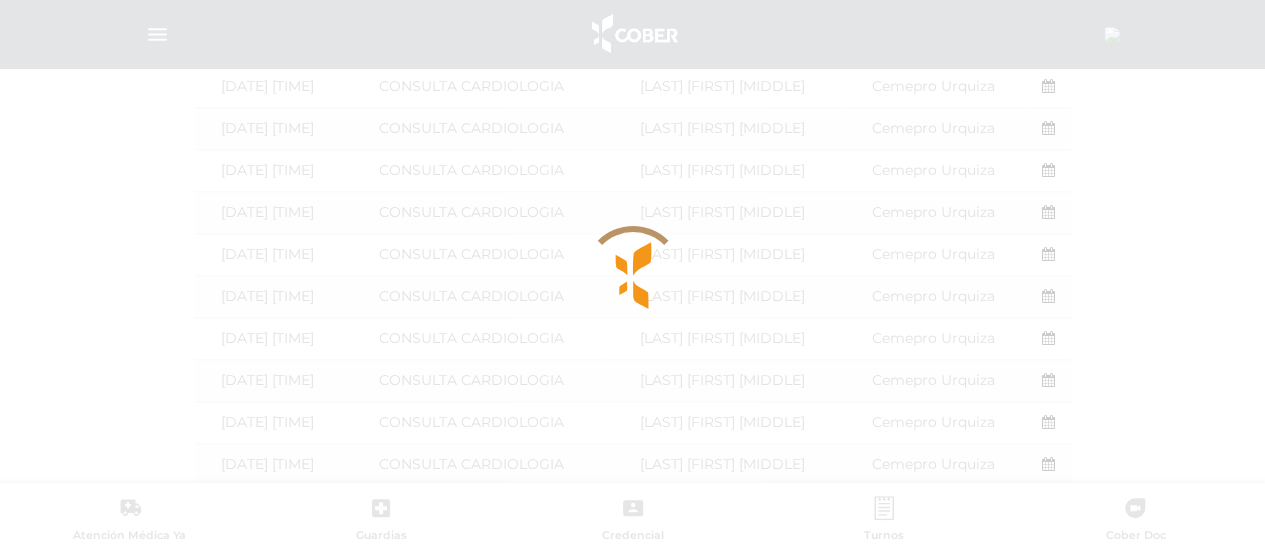 type on "*******" 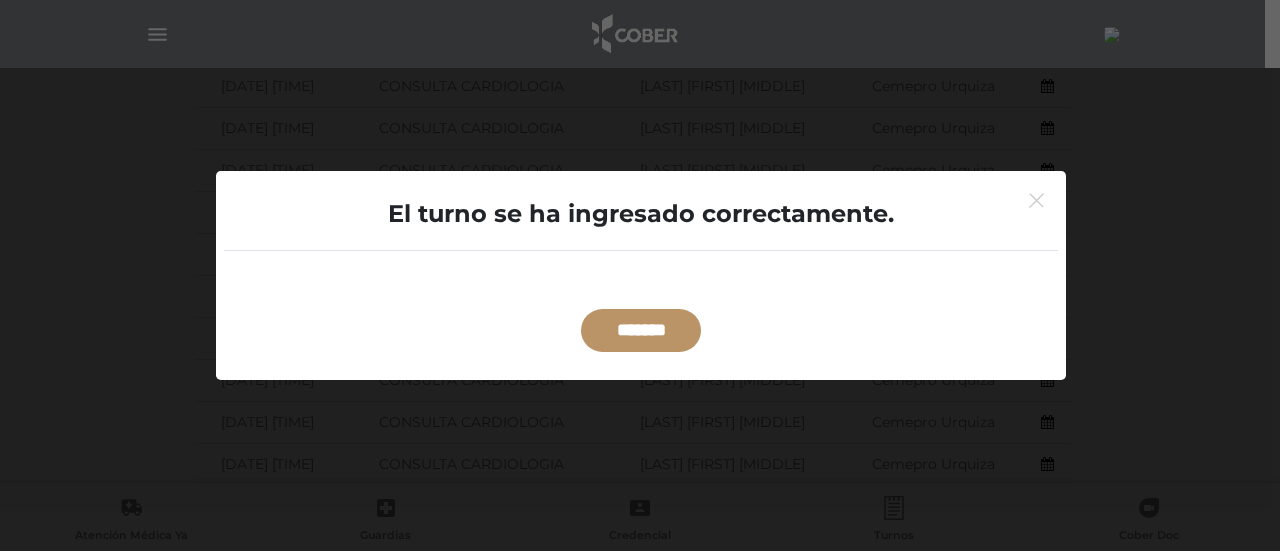 click on "*******" at bounding box center (641, 330) 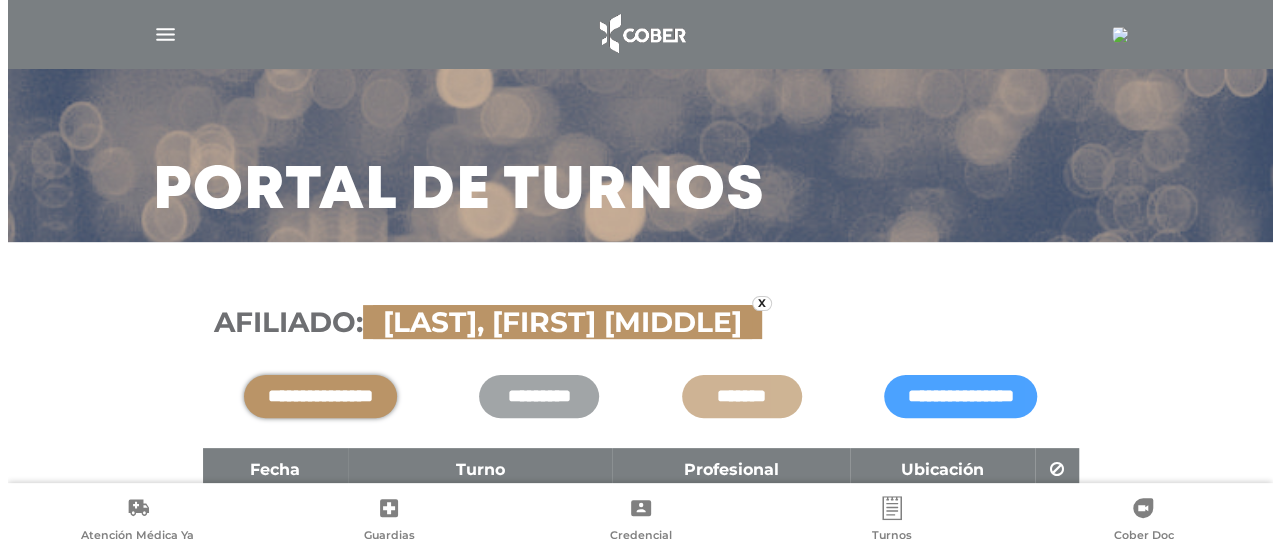 scroll, scrollTop: 0, scrollLeft: 0, axis: both 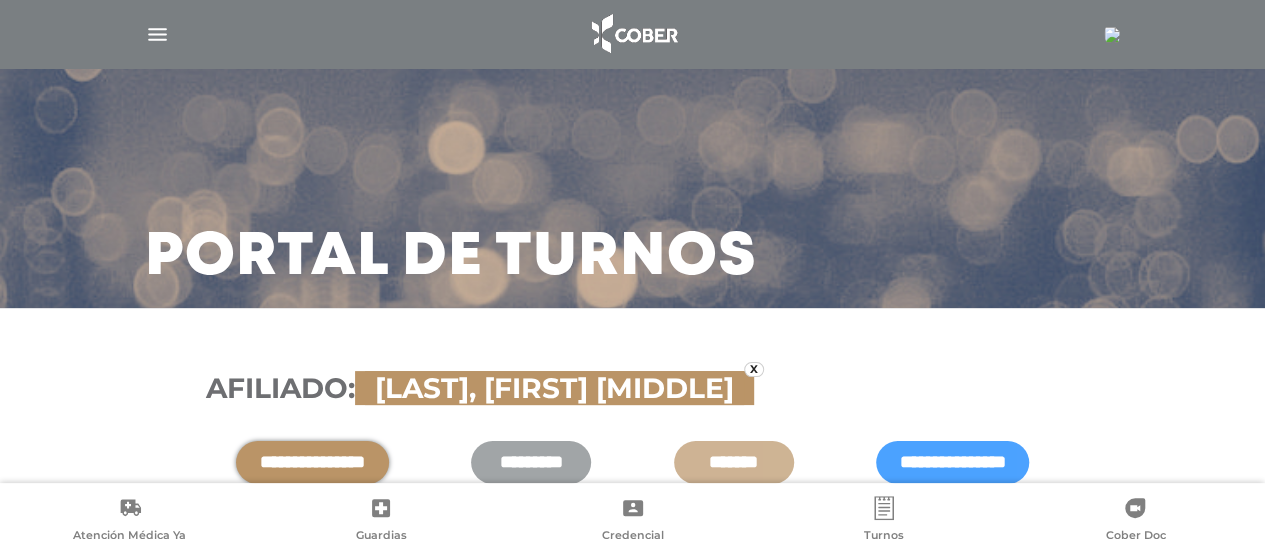 click at bounding box center [157, 34] 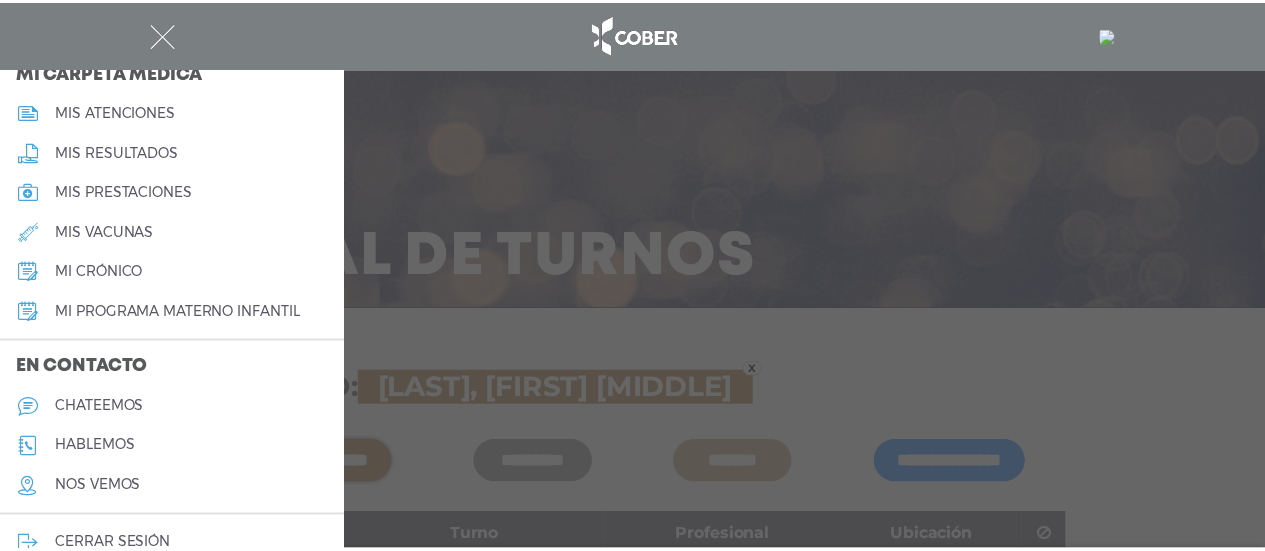 scroll, scrollTop: 991, scrollLeft: 0, axis: vertical 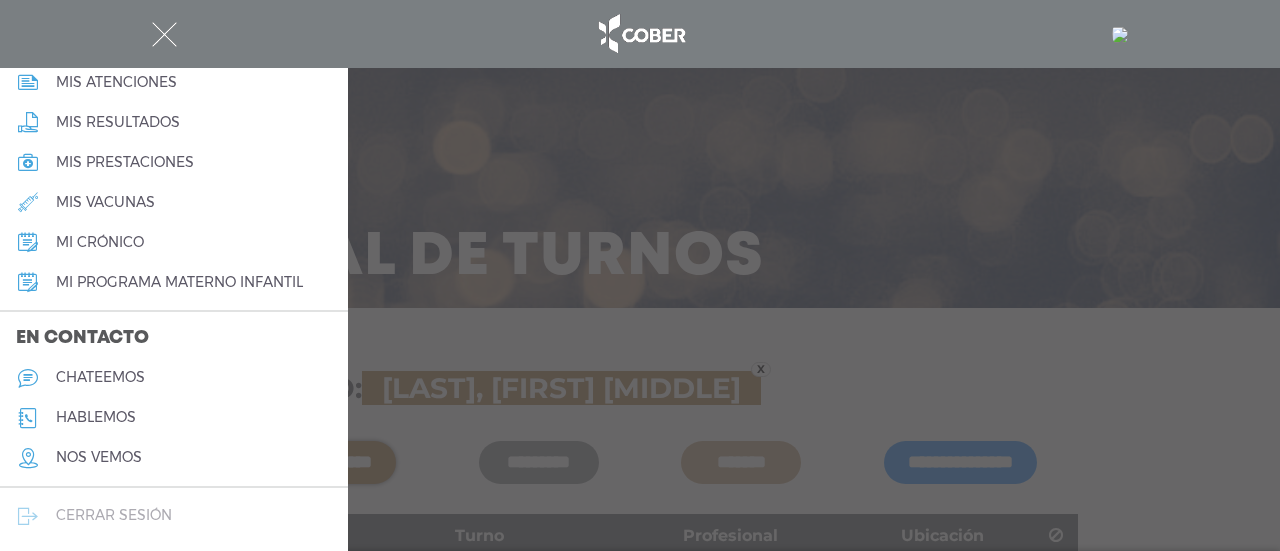 click on "cerrar sesión" at bounding box center [114, 515] 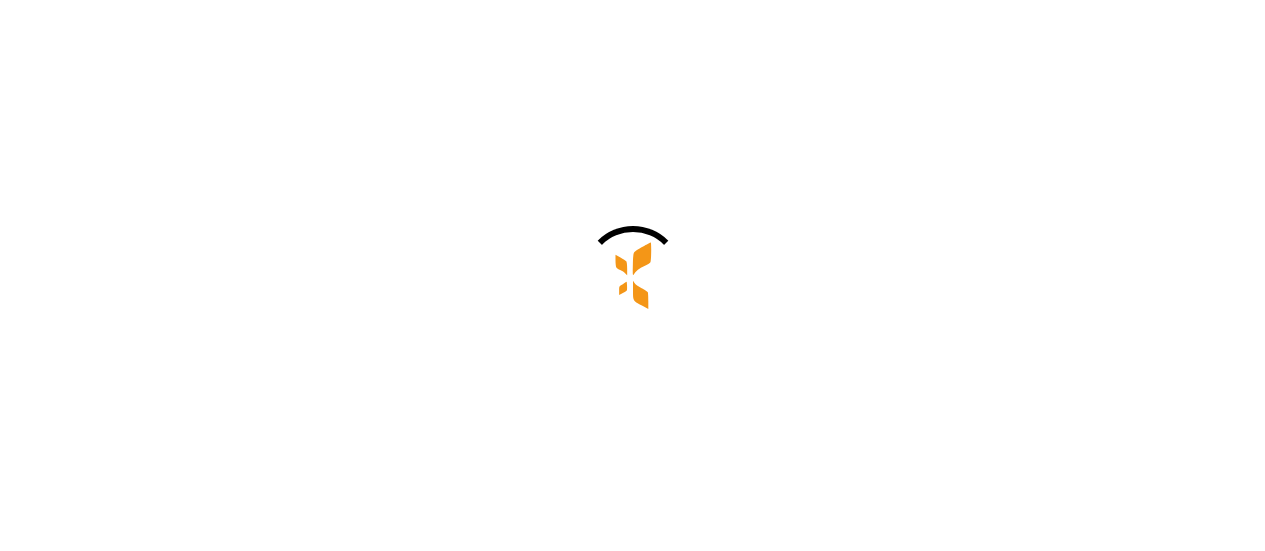 scroll, scrollTop: 0, scrollLeft: 0, axis: both 